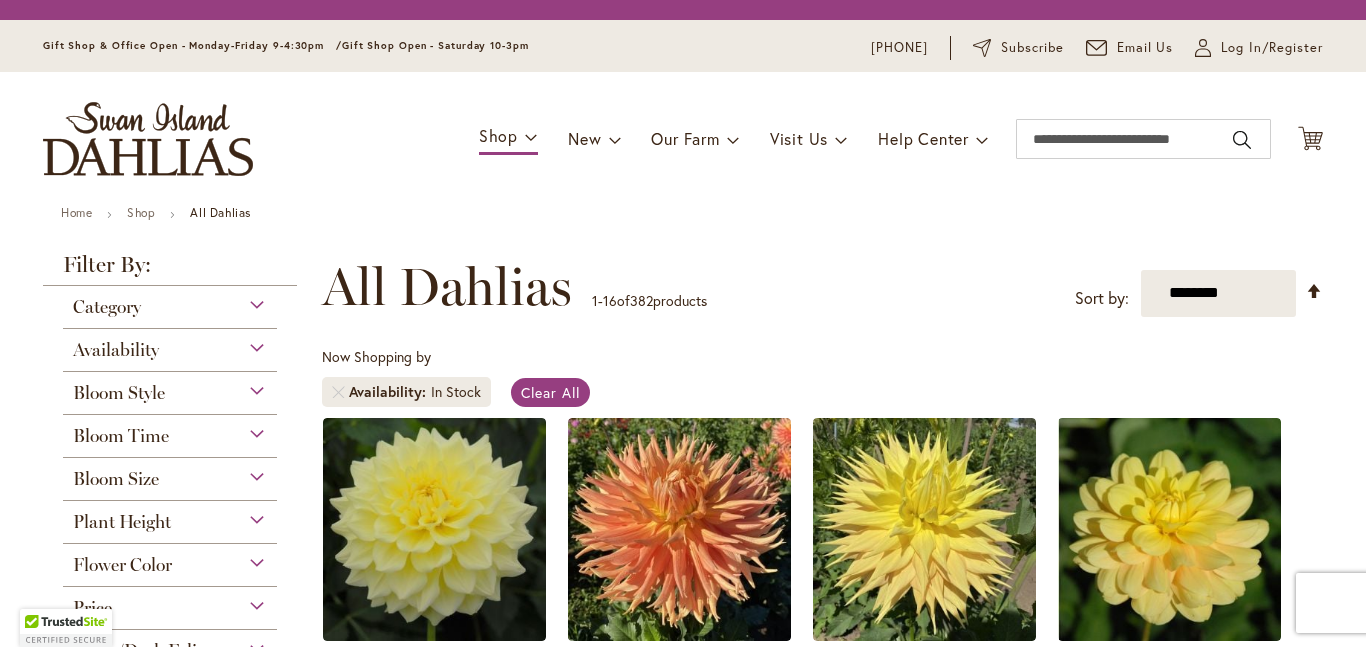 scroll, scrollTop: 0, scrollLeft: 0, axis: both 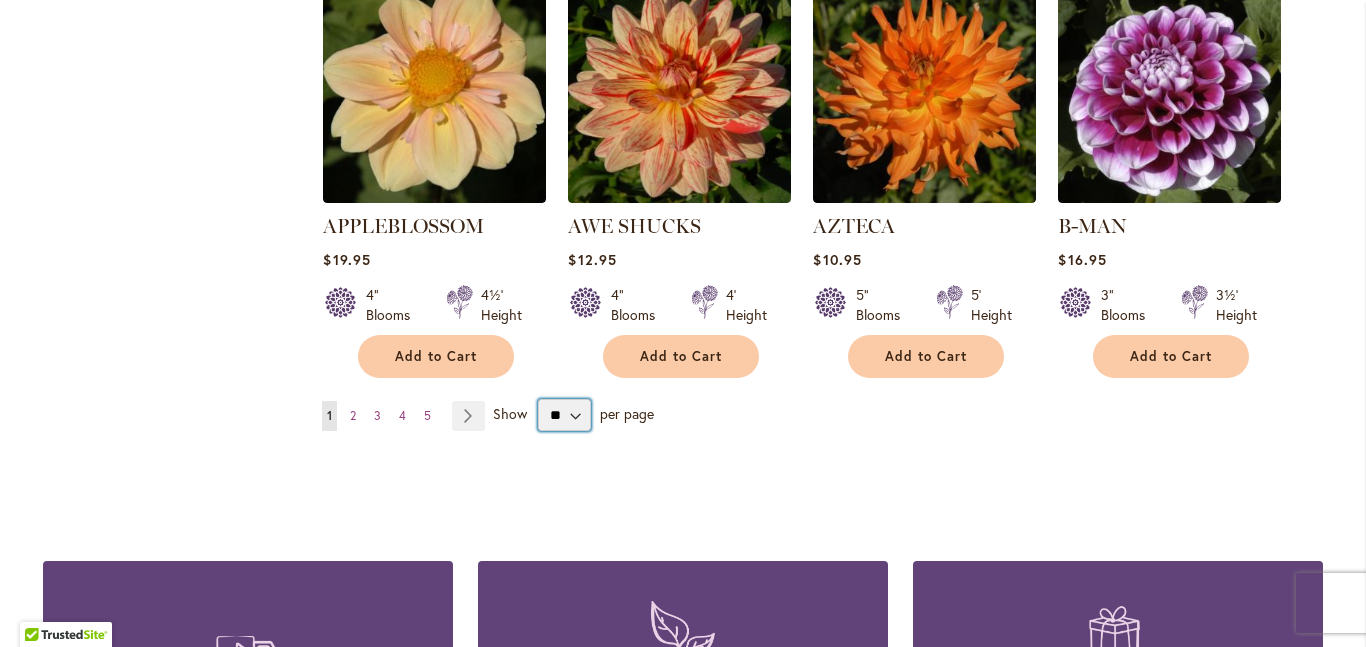 click on "**
**
**
**" at bounding box center [564, 415] 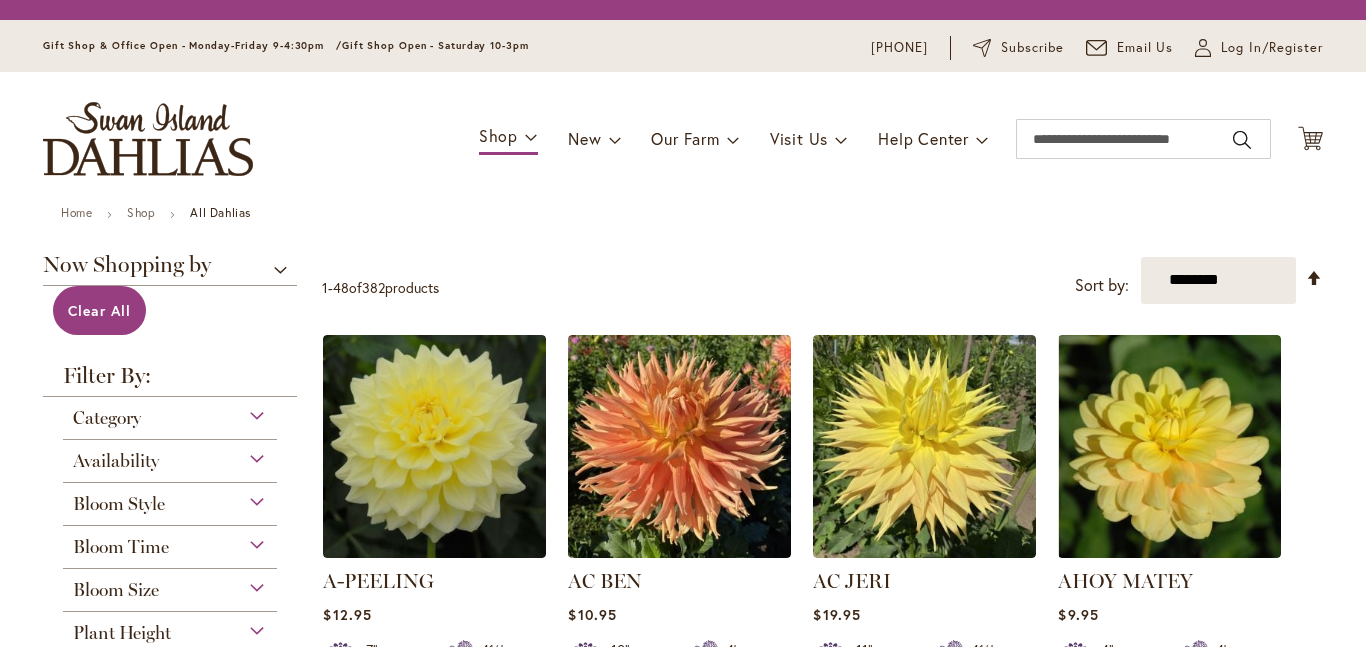 scroll, scrollTop: 0, scrollLeft: 0, axis: both 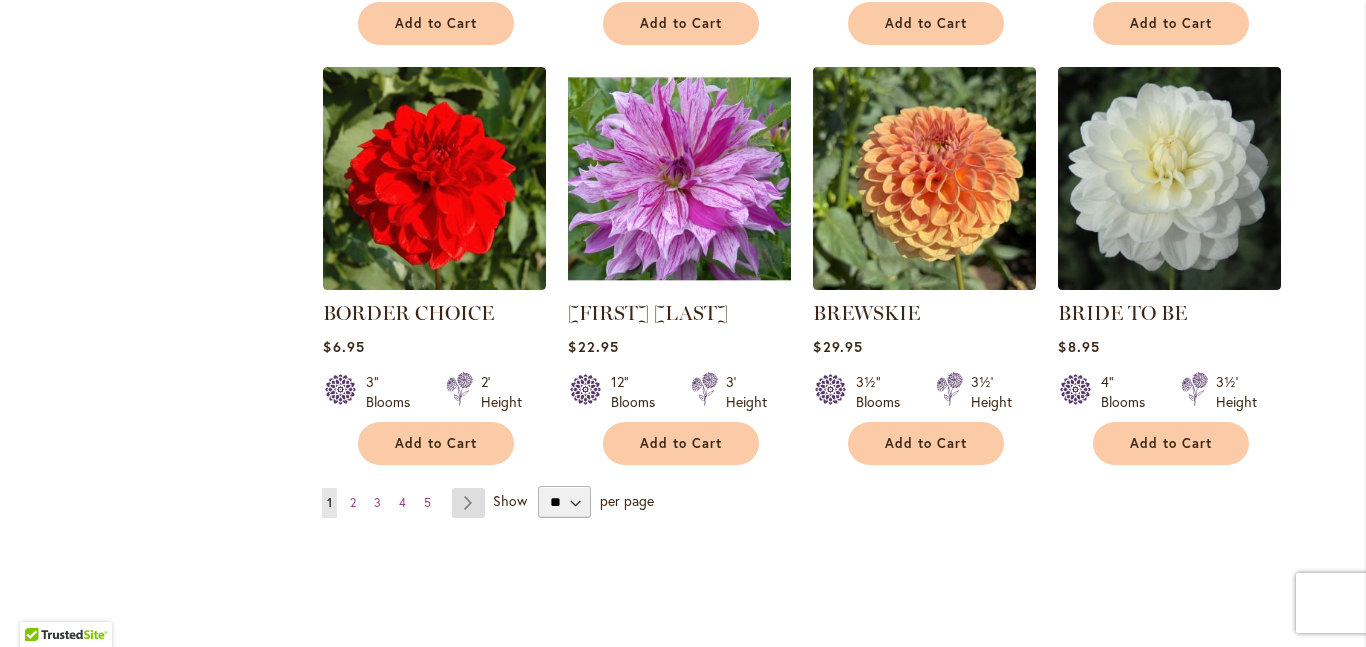 click on "Page
Next" at bounding box center (468, 503) 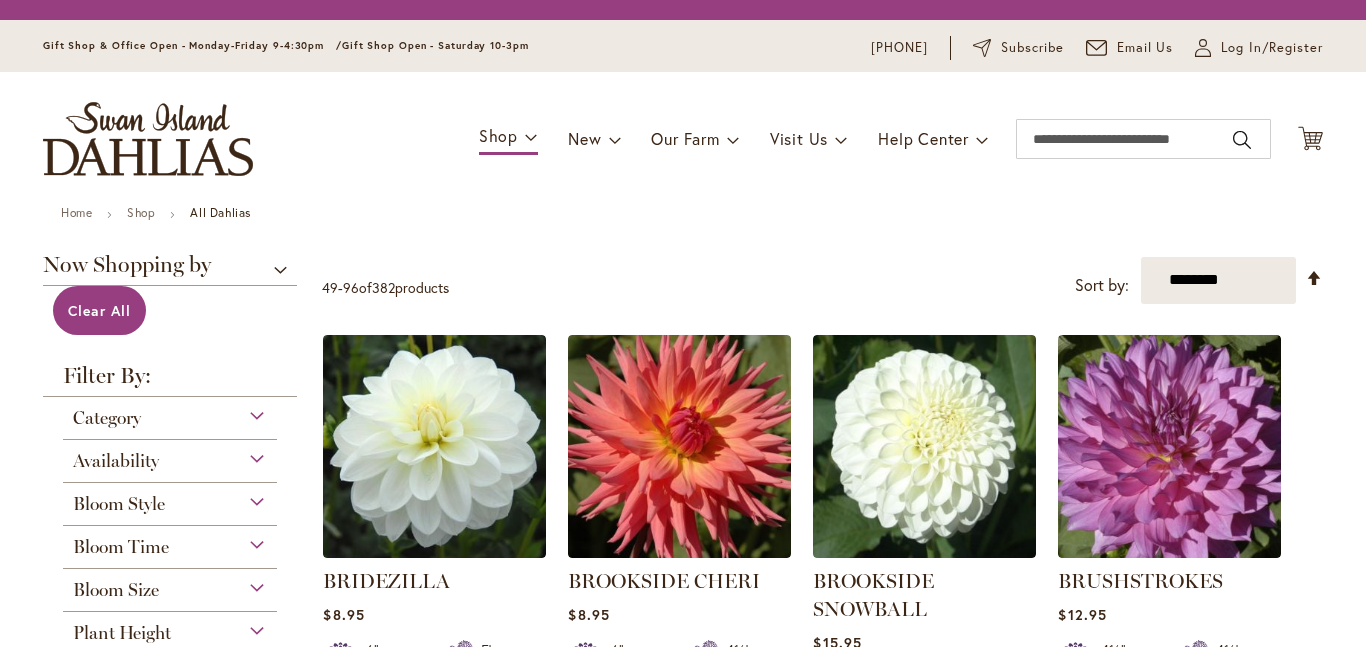 scroll, scrollTop: 0, scrollLeft: 0, axis: both 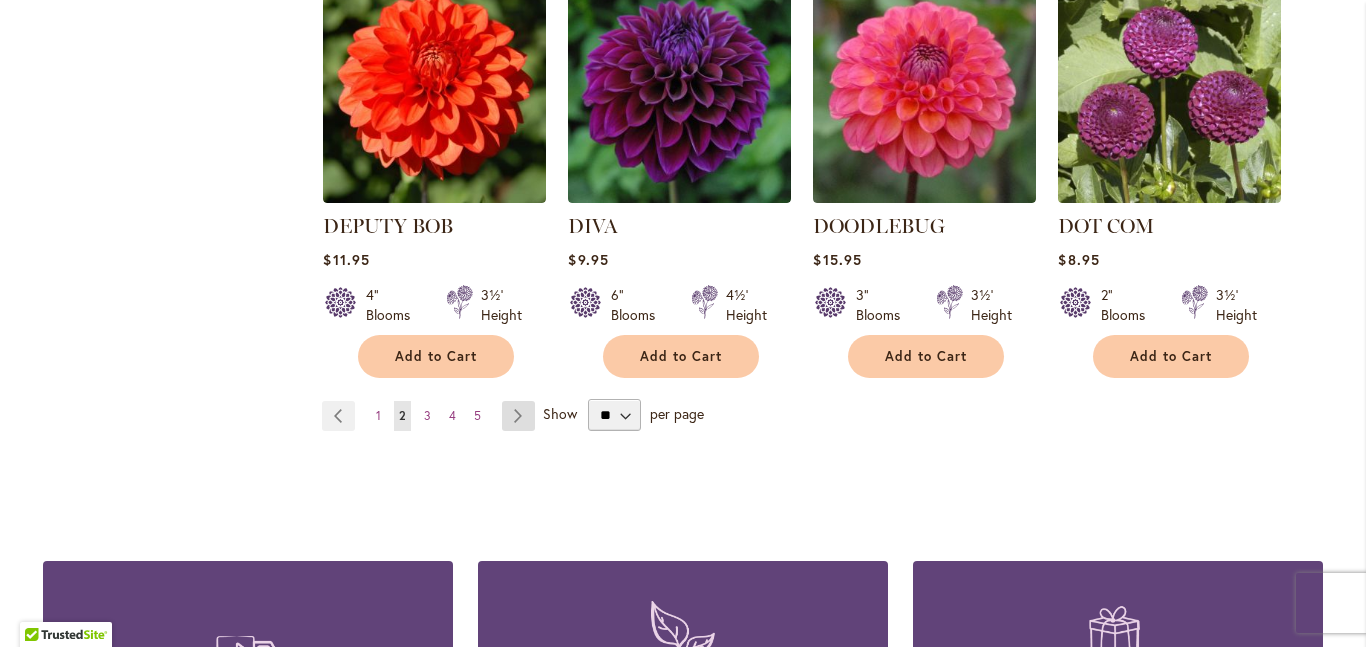 click on "Page
Next" at bounding box center [518, 416] 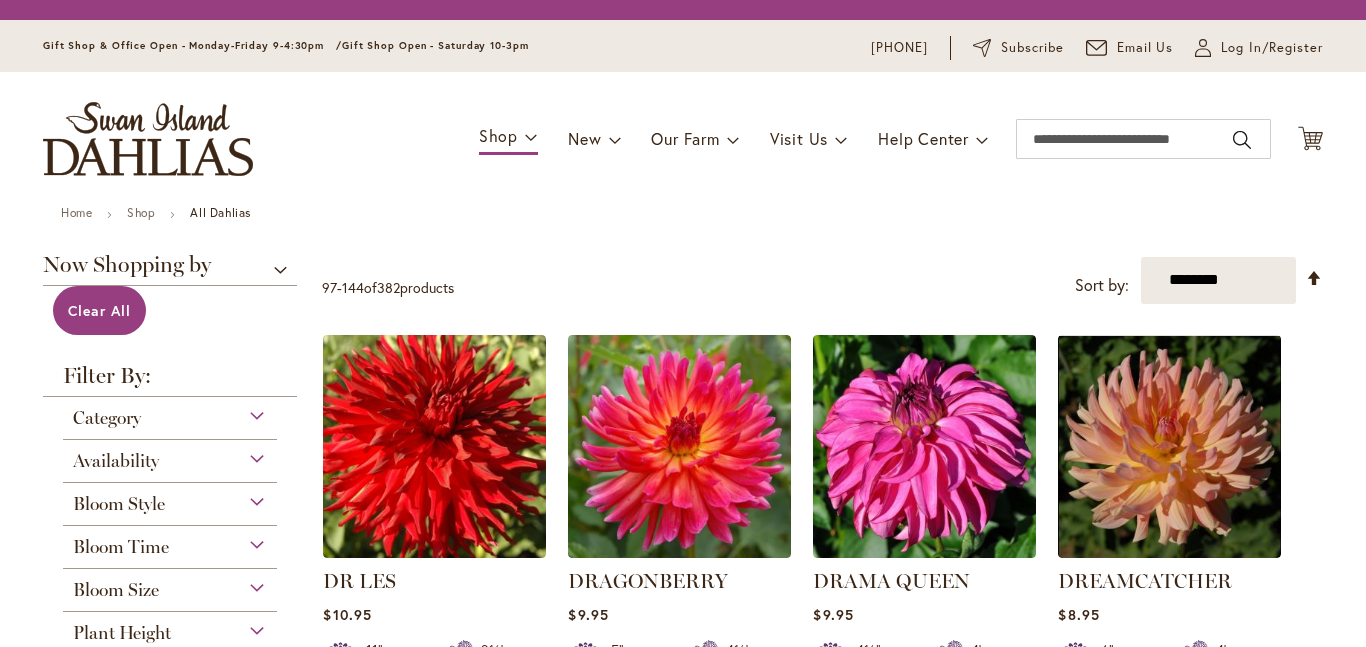 scroll, scrollTop: 0, scrollLeft: 0, axis: both 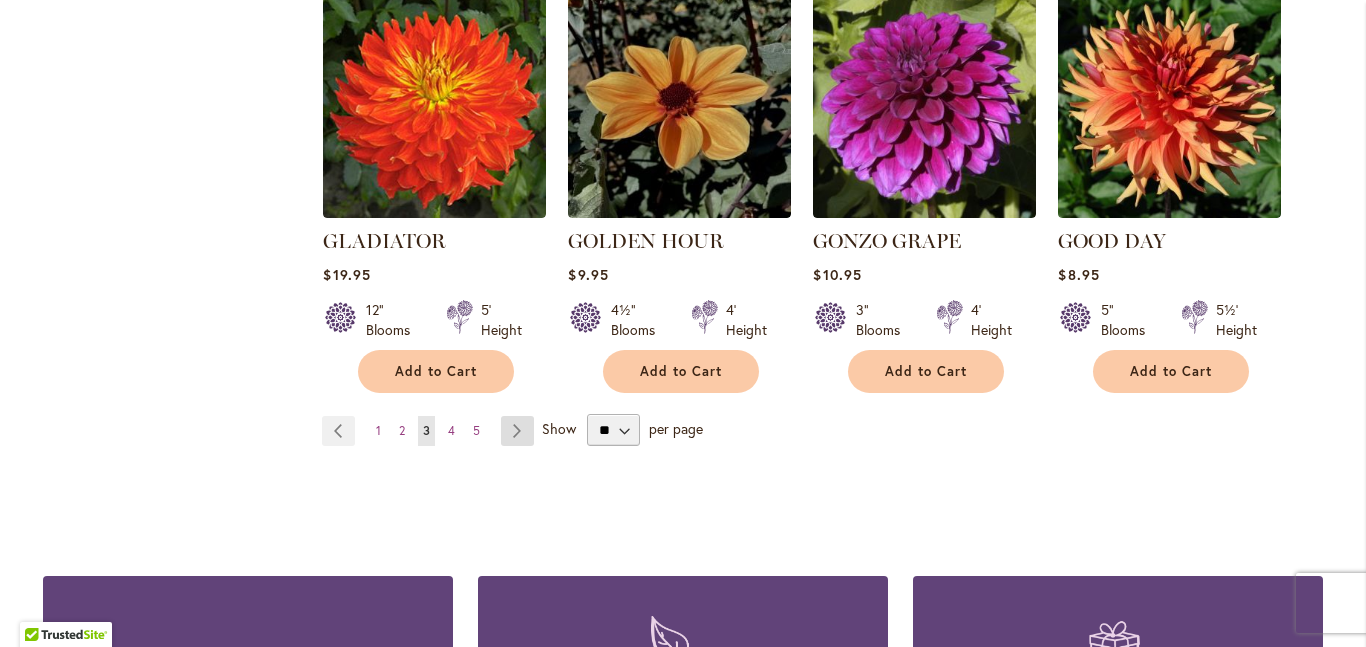 click on "Page
Next" at bounding box center [517, 431] 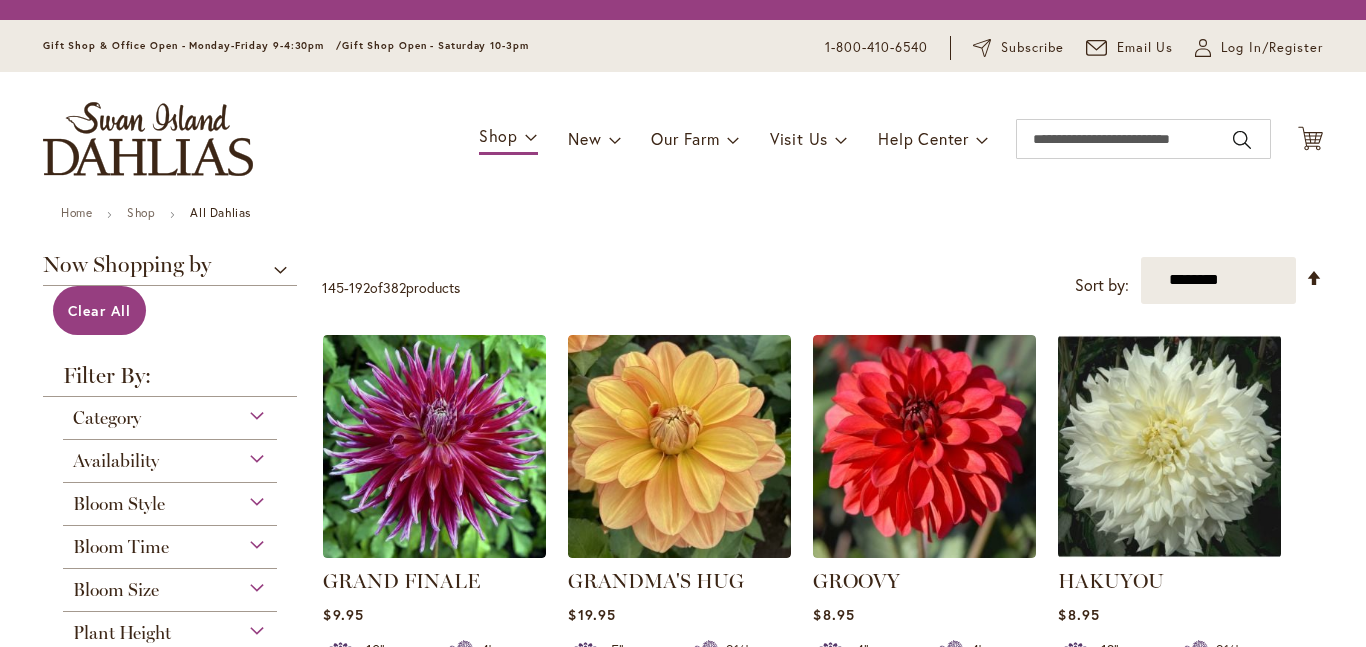 scroll, scrollTop: 0, scrollLeft: 0, axis: both 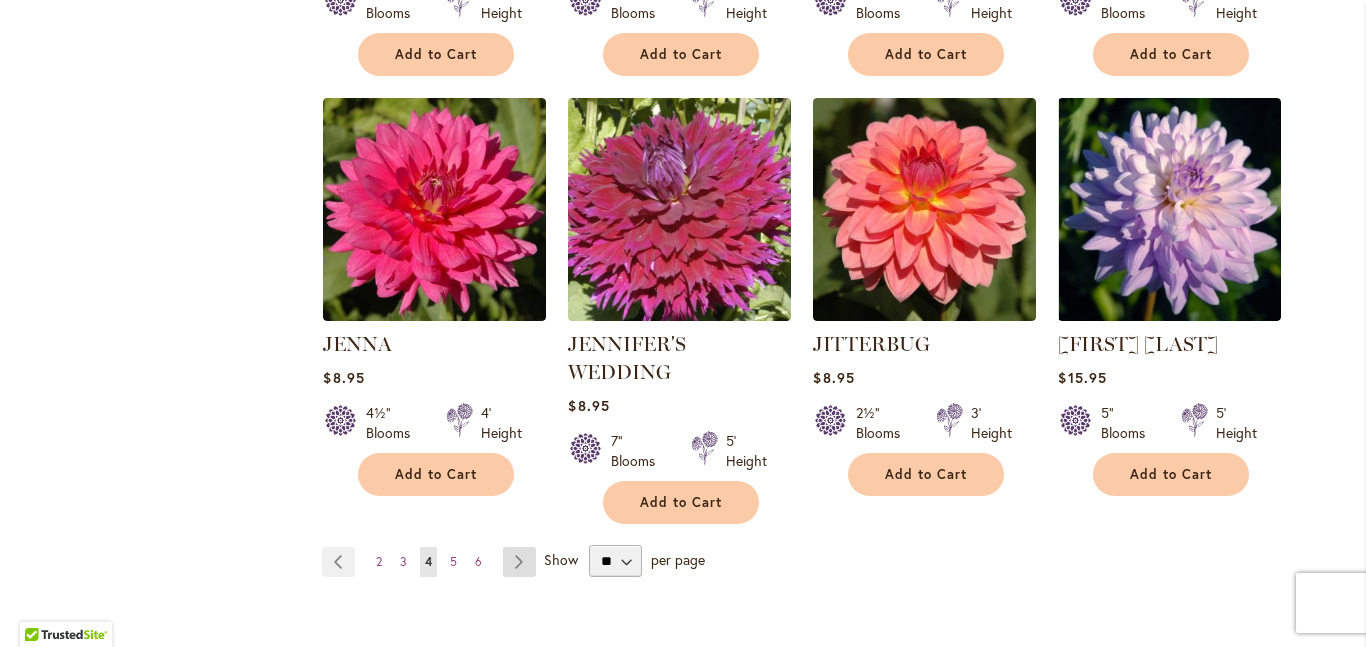 click on "Page
Next" at bounding box center (519, 562) 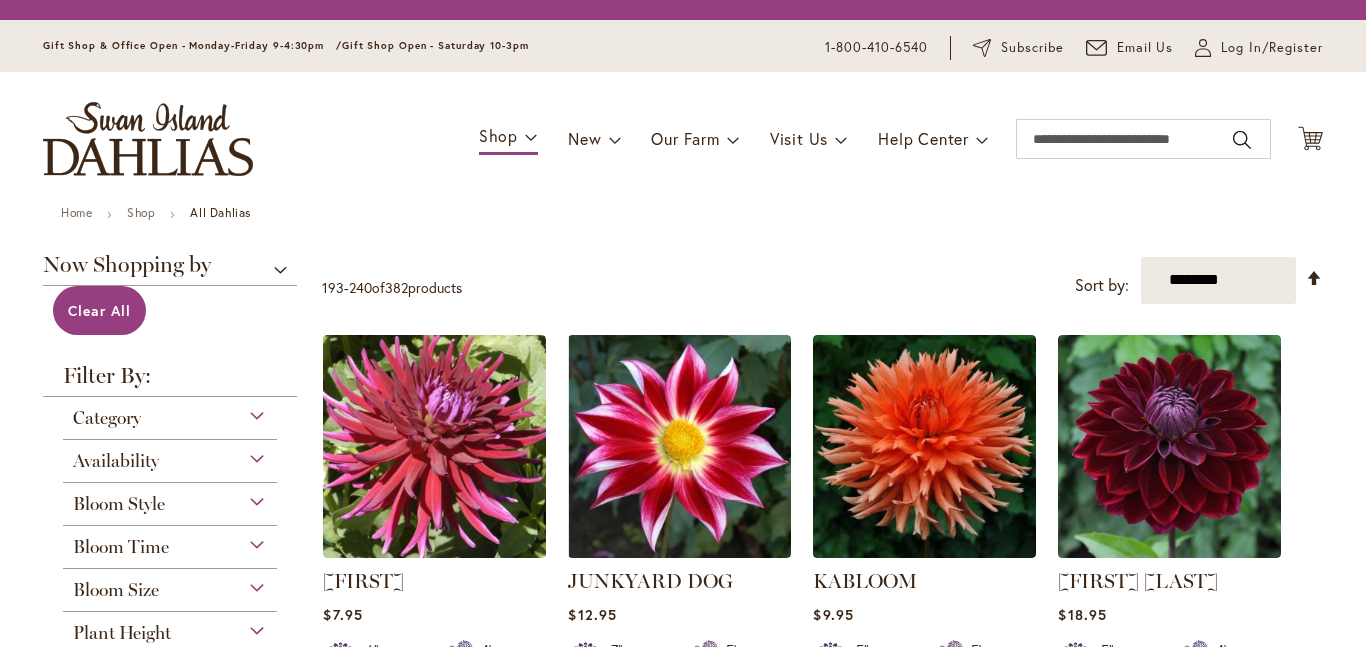 scroll, scrollTop: 0, scrollLeft: 0, axis: both 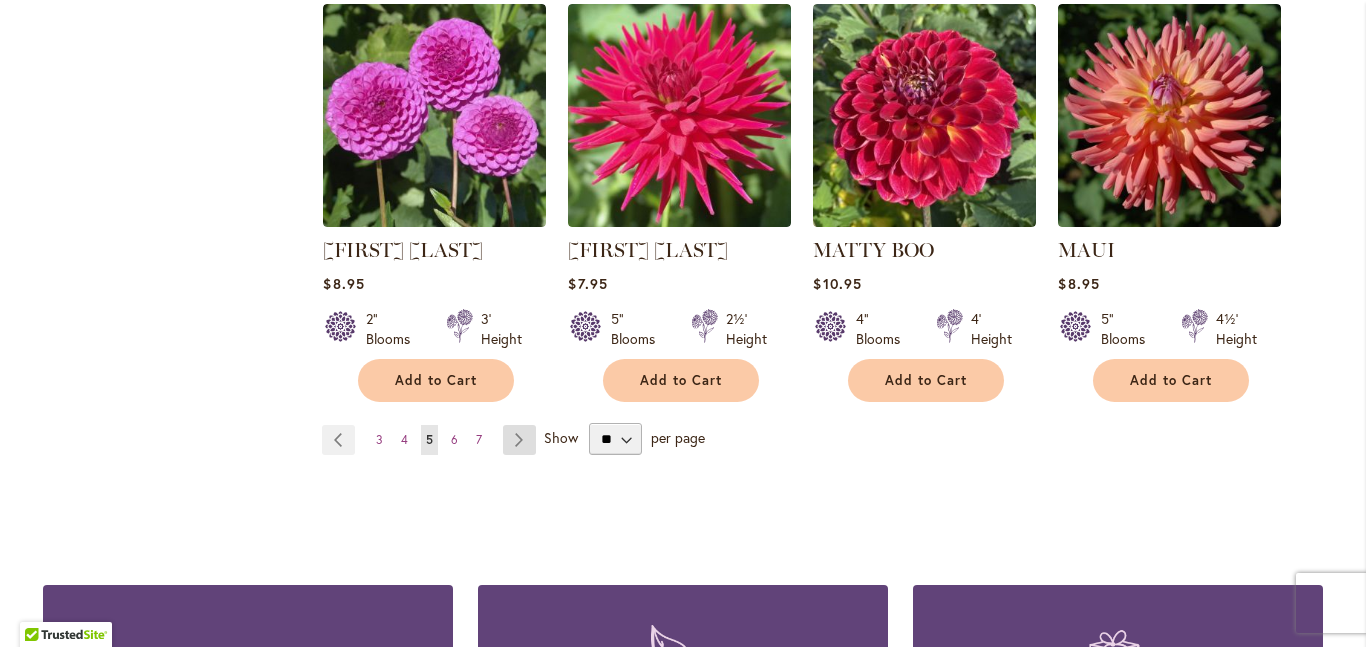 click on "Page
Next" at bounding box center (519, 440) 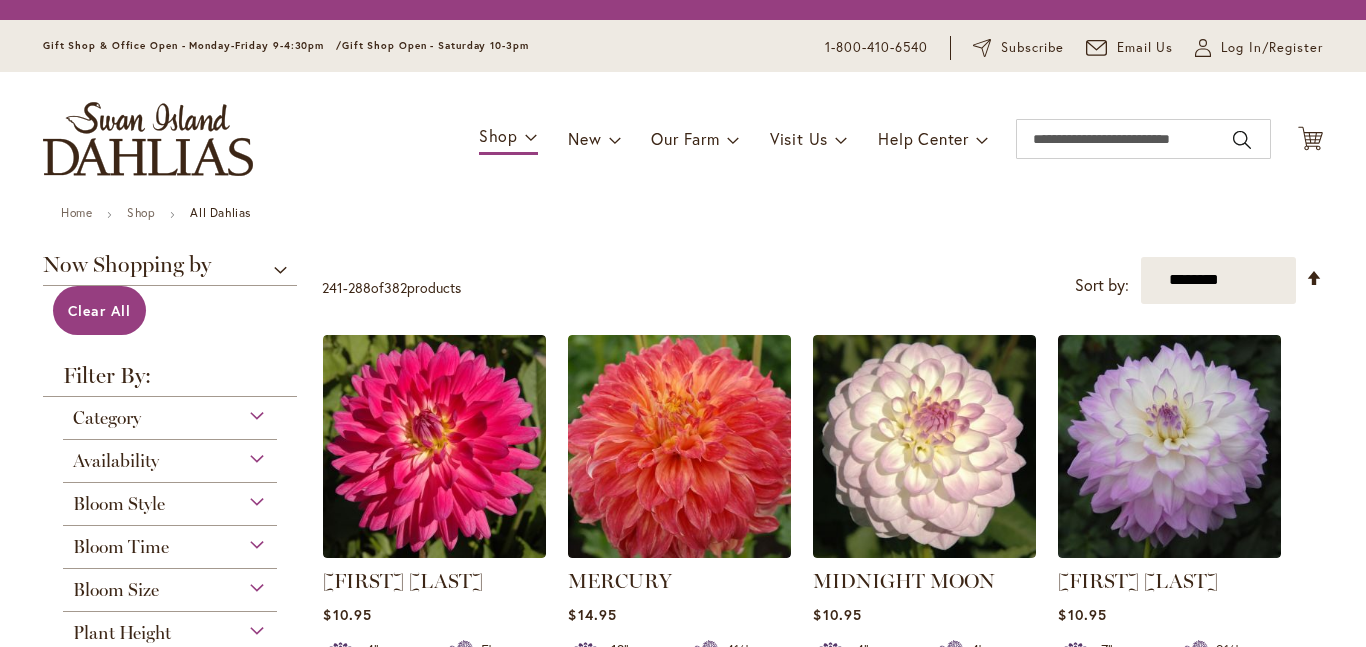 scroll, scrollTop: 0, scrollLeft: 0, axis: both 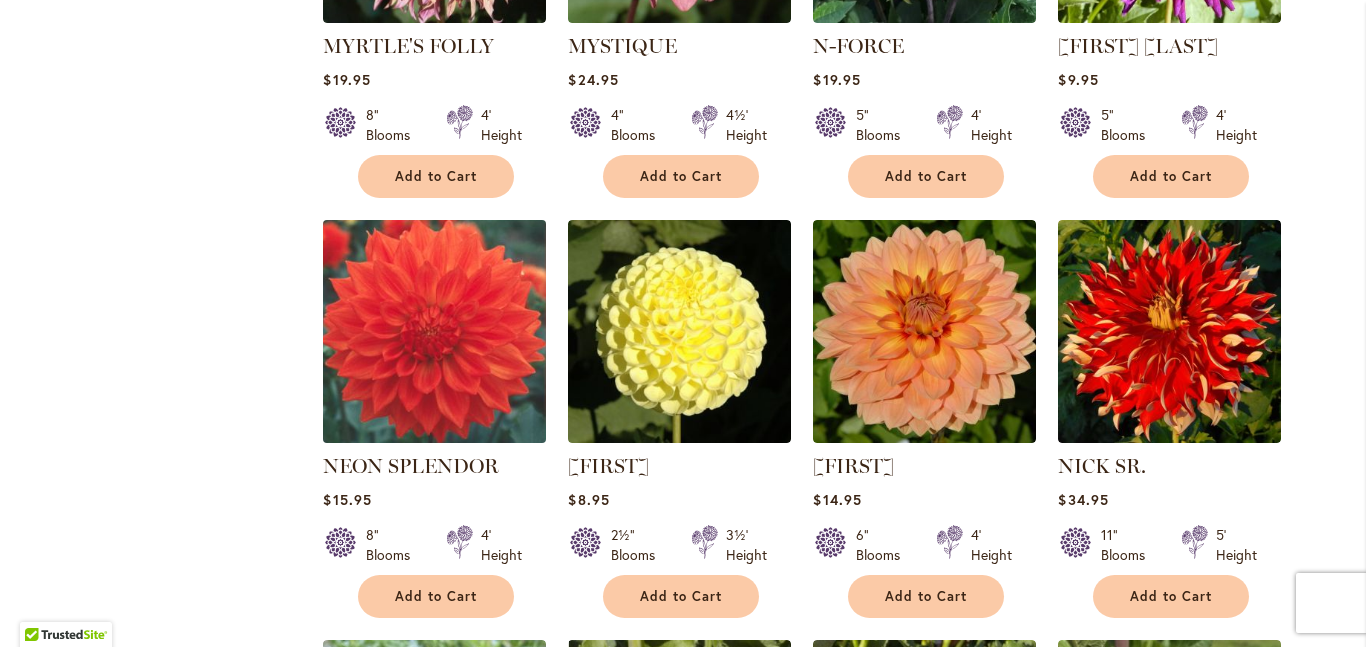 click at bounding box center [435, 331] 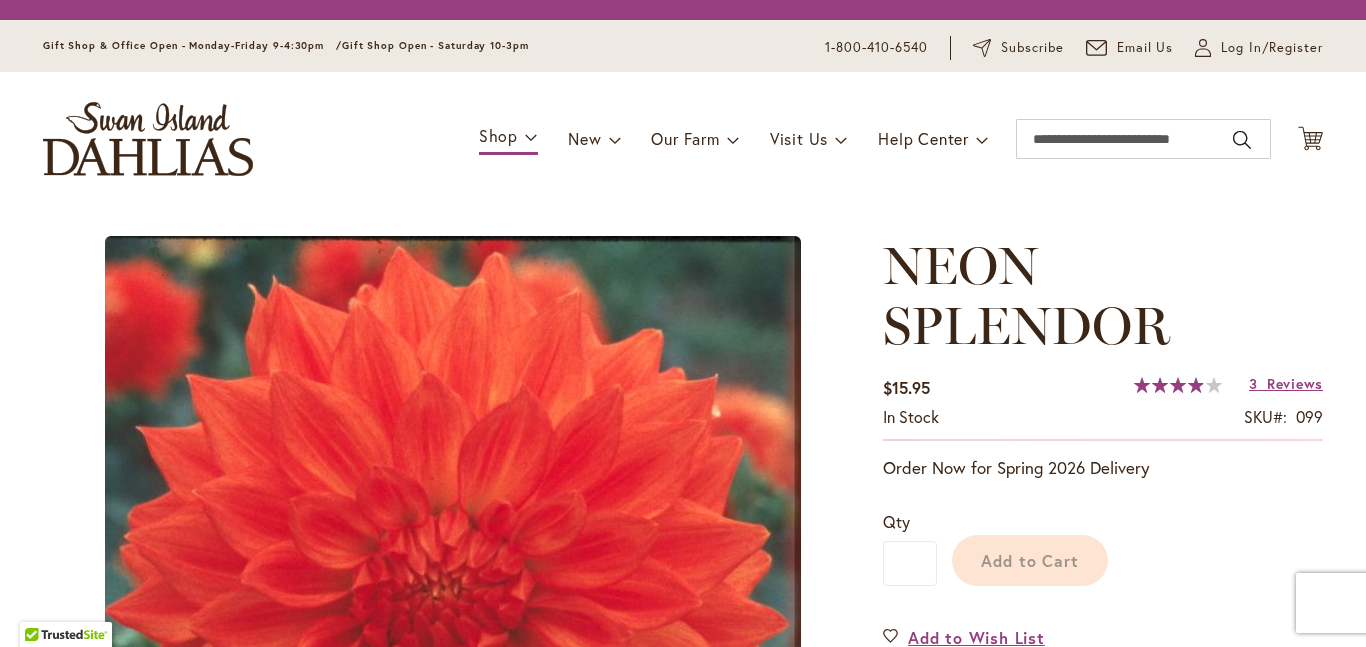 scroll, scrollTop: 0, scrollLeft: 0, axis: both 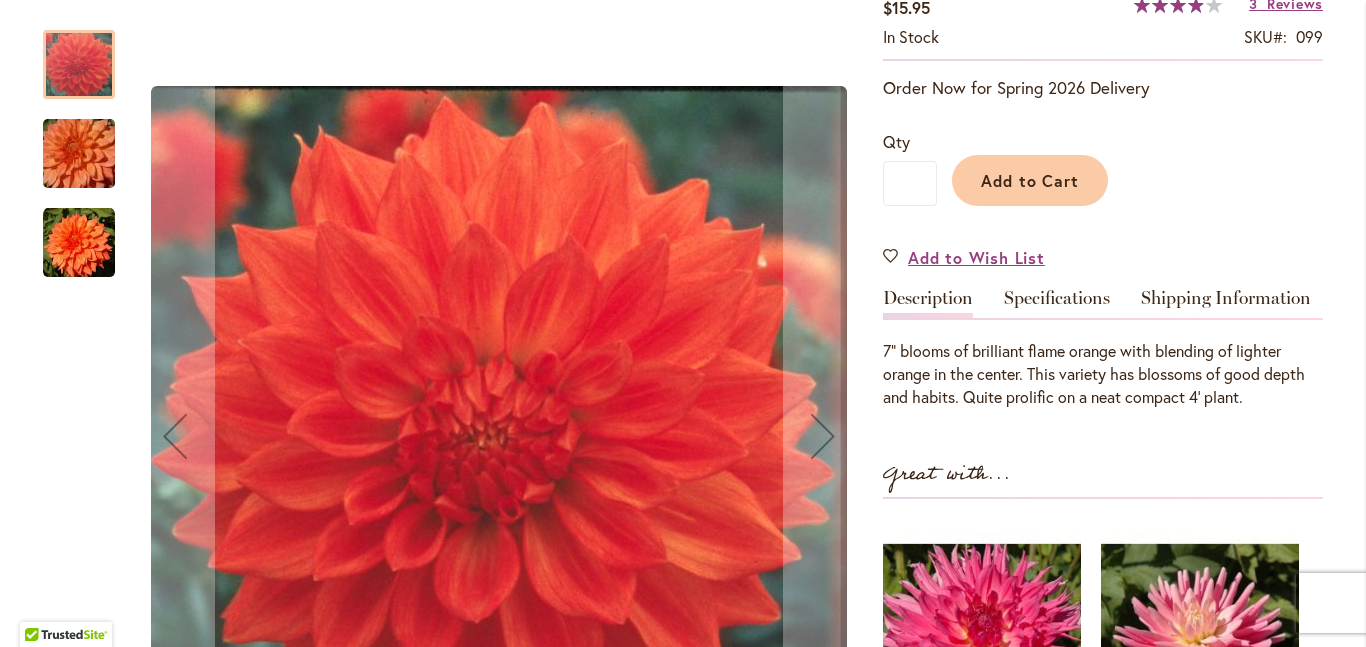 click at bounding box center [79, 243] 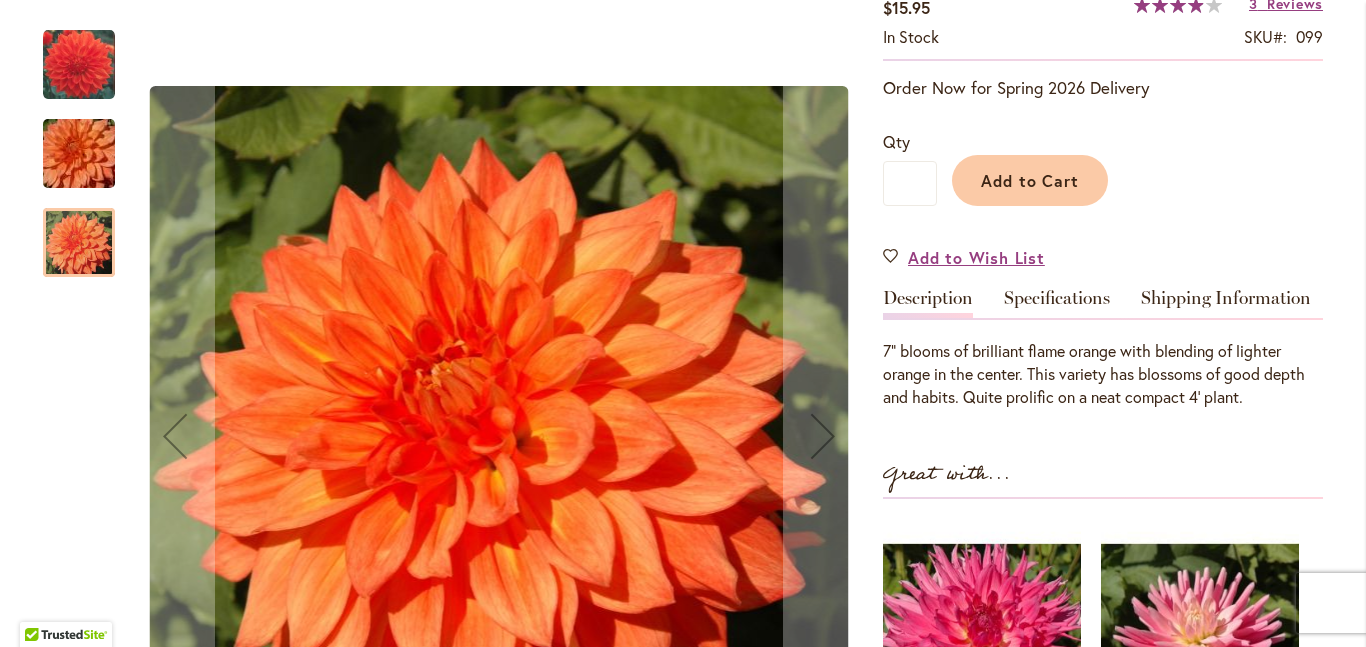 click at bounding box center (79, 242) 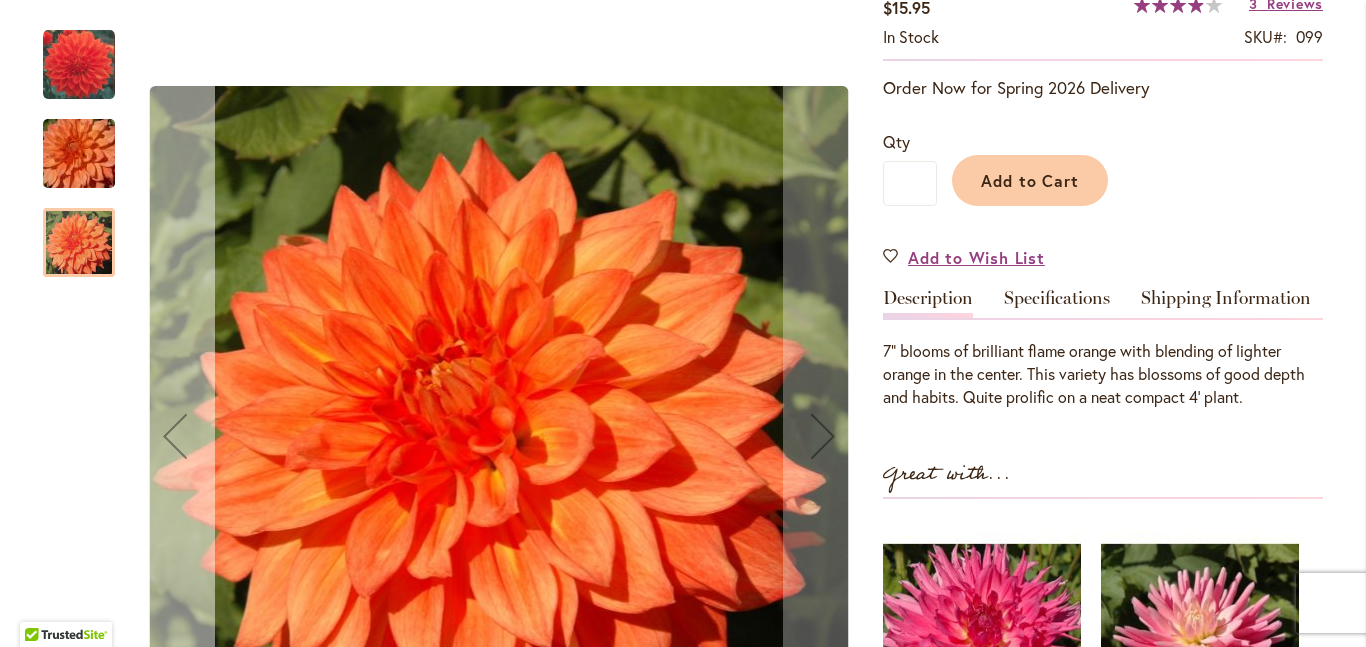 click at bounding box center (175, 436) 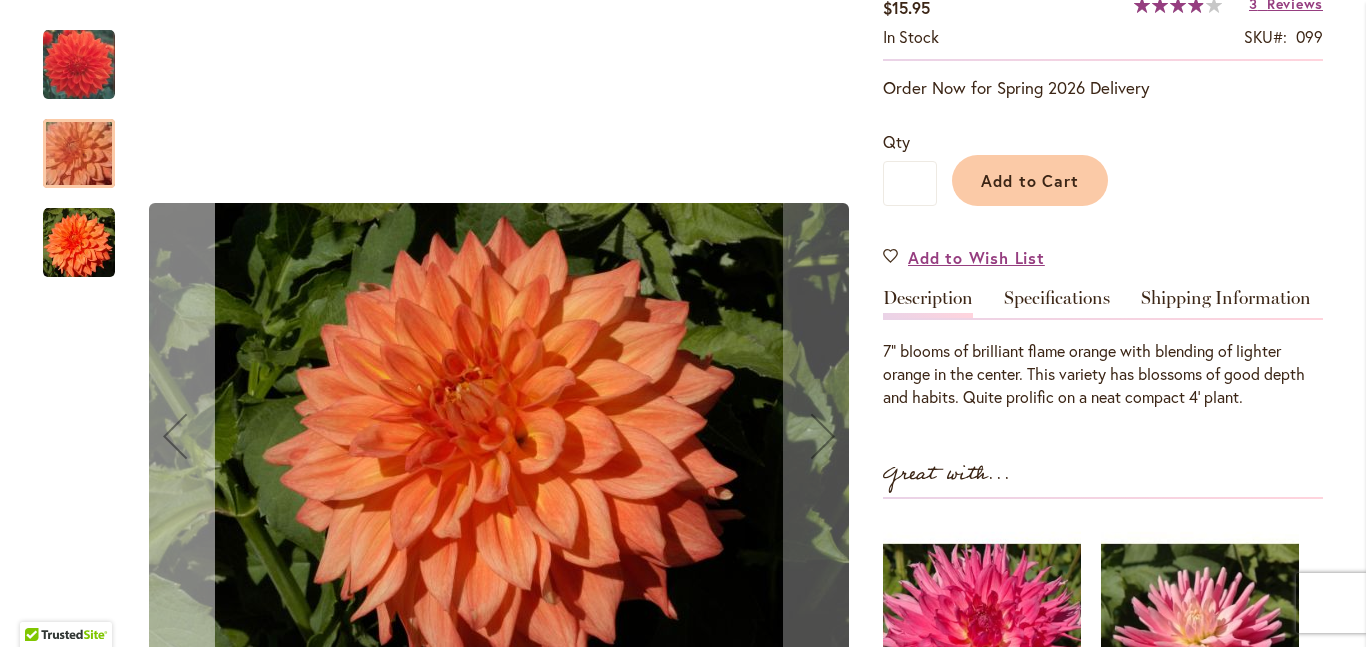 click at bounding box center (175, 436) 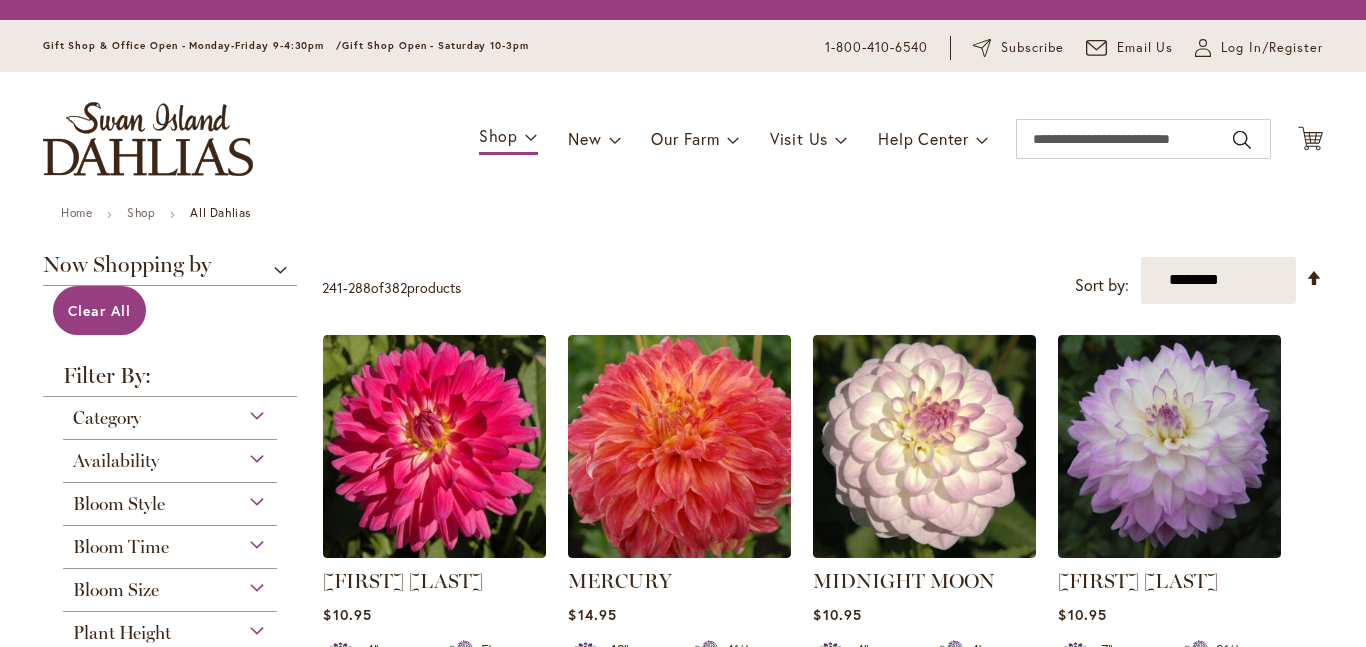 scroll, scrollTop: 0, scrollLeft: 0, axis: both 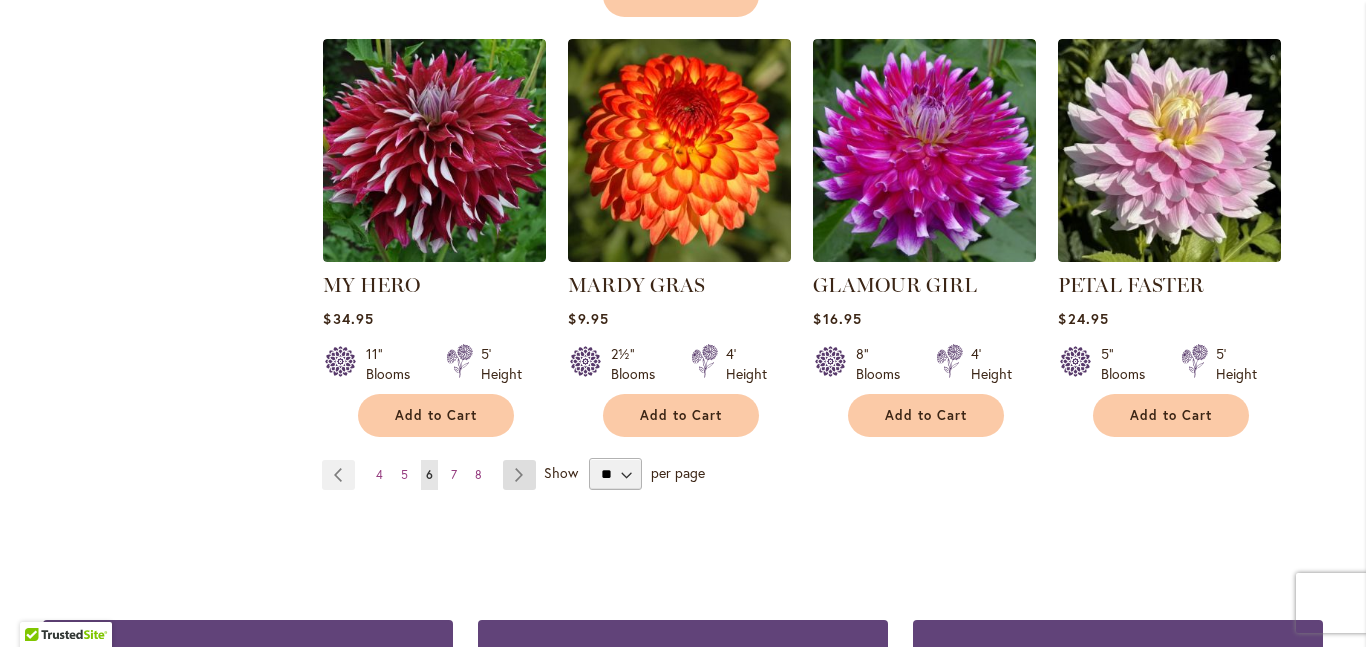 click on "Page
Next" at bounding box center (519, 475) 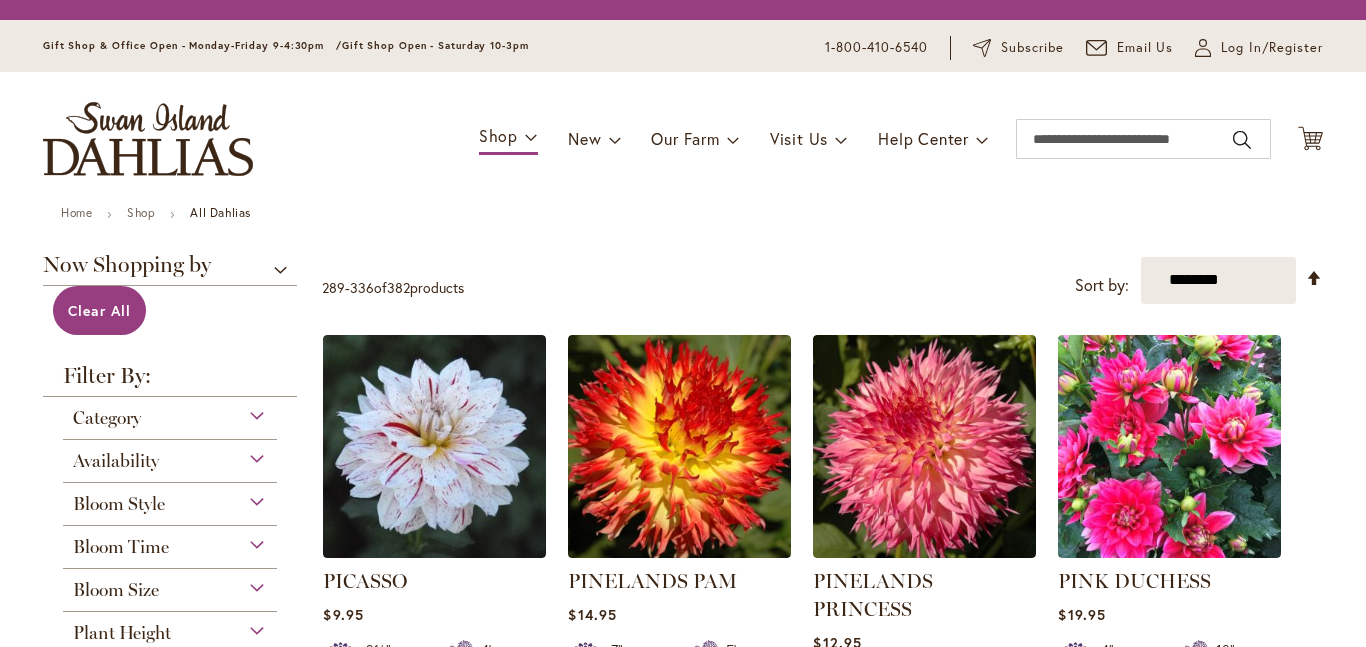 scroll, scrollTop: 0, scrollLeft: 0, axis: both 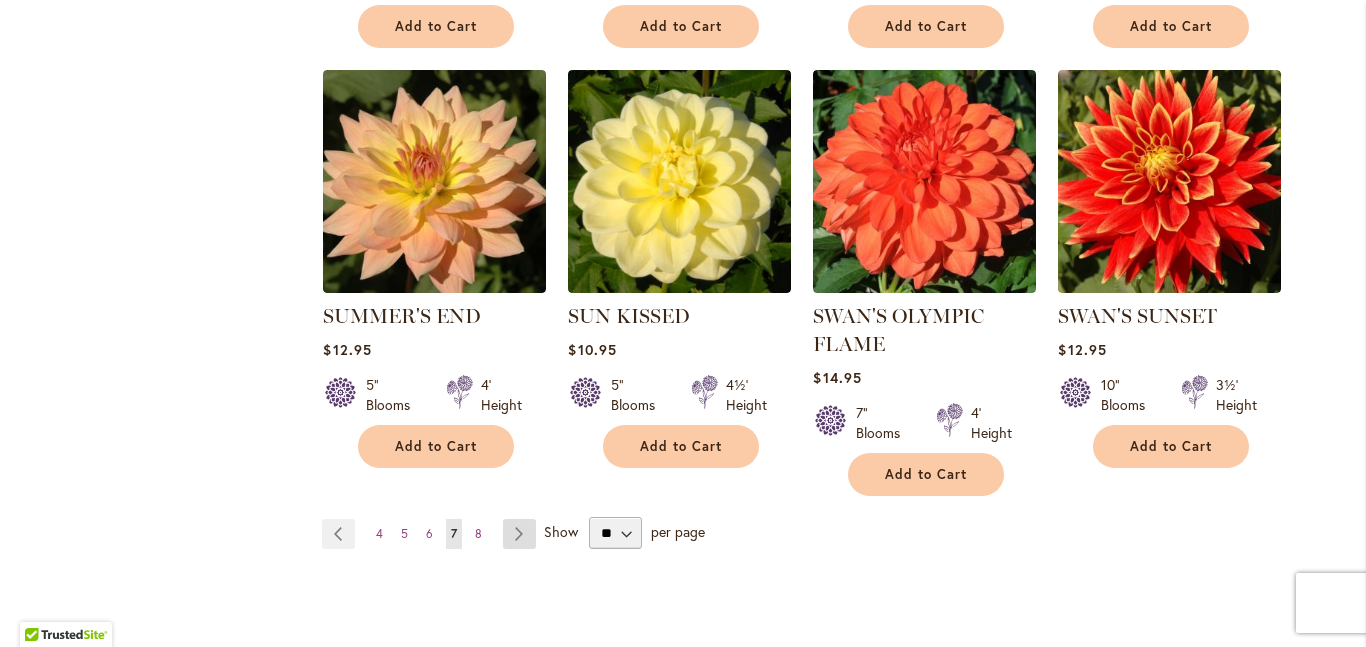 click on "Page
Next" at bounding box center [519, 534] 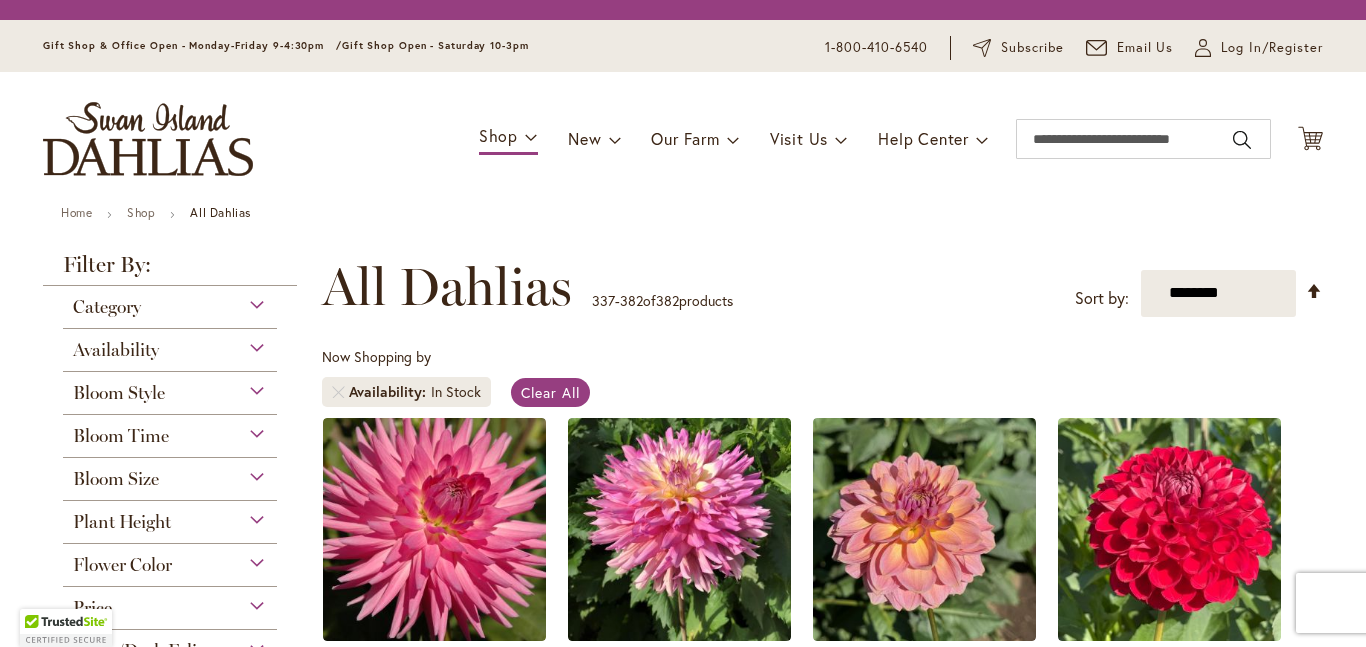 scroll, scrollTop: 0, scrollLeft: 0, axis: both 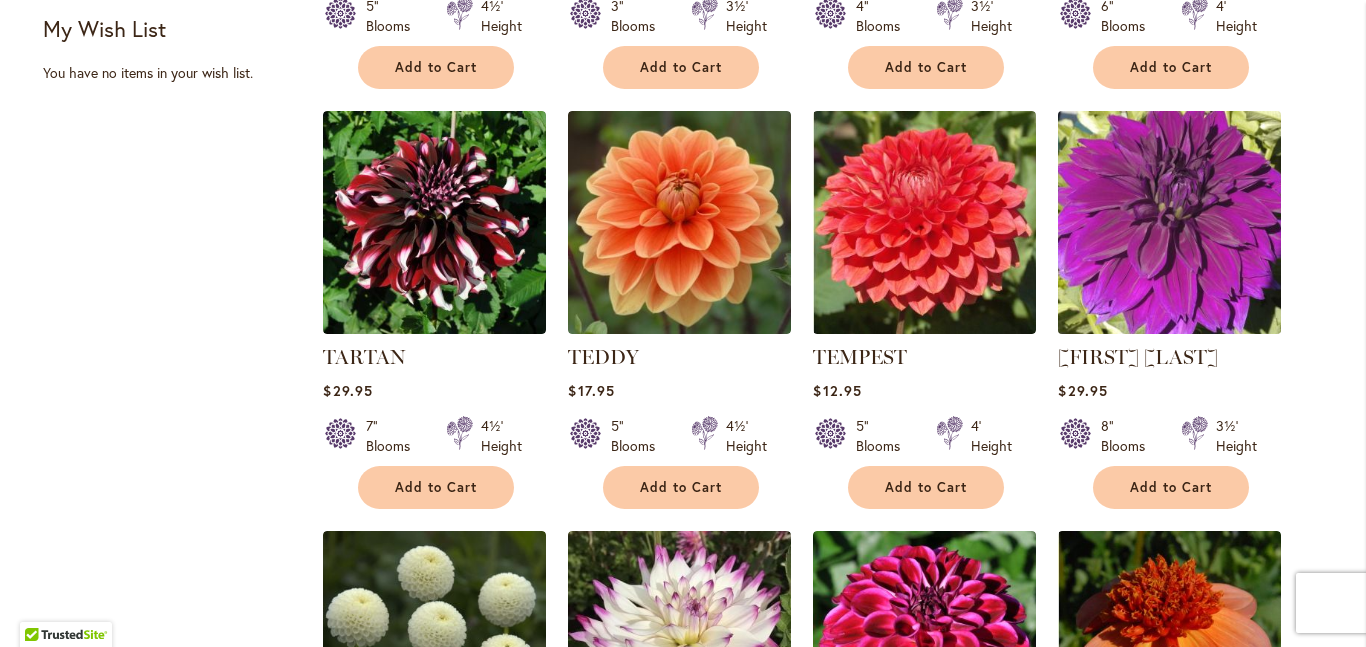 click at bounding box center [1170, 222] 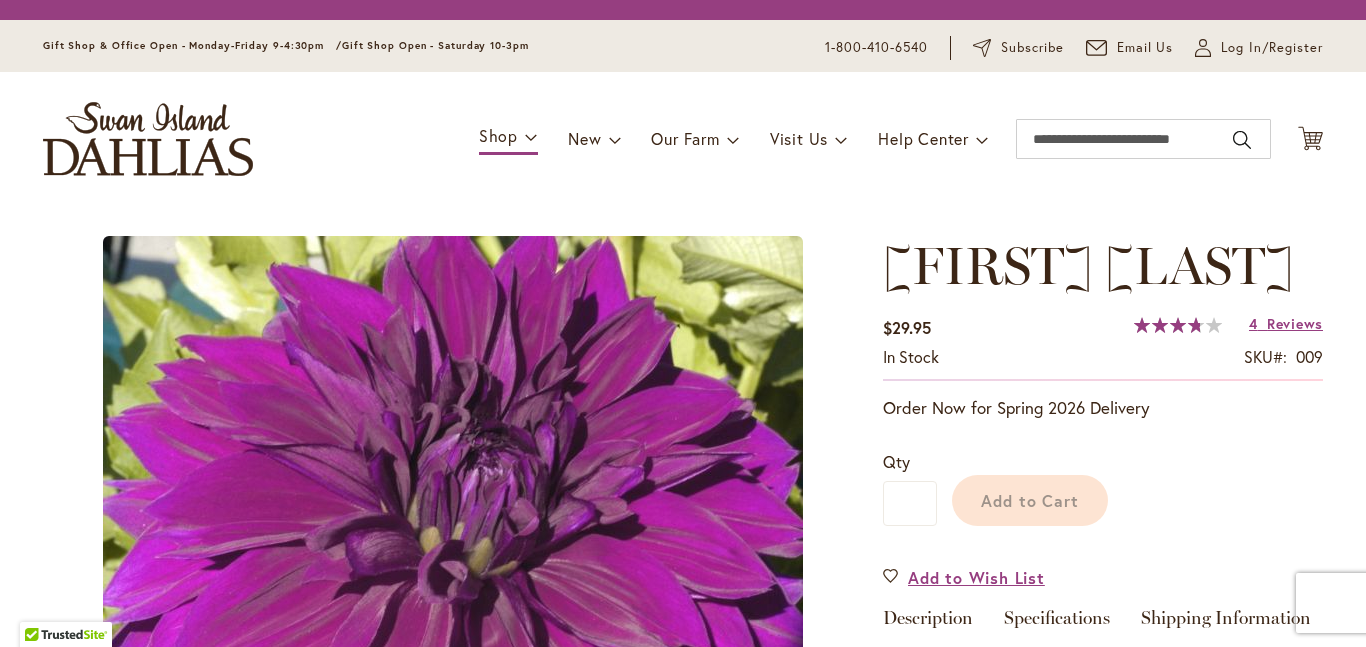 scroll, scrollTop: 0, scrollLeft: 0, axis: both 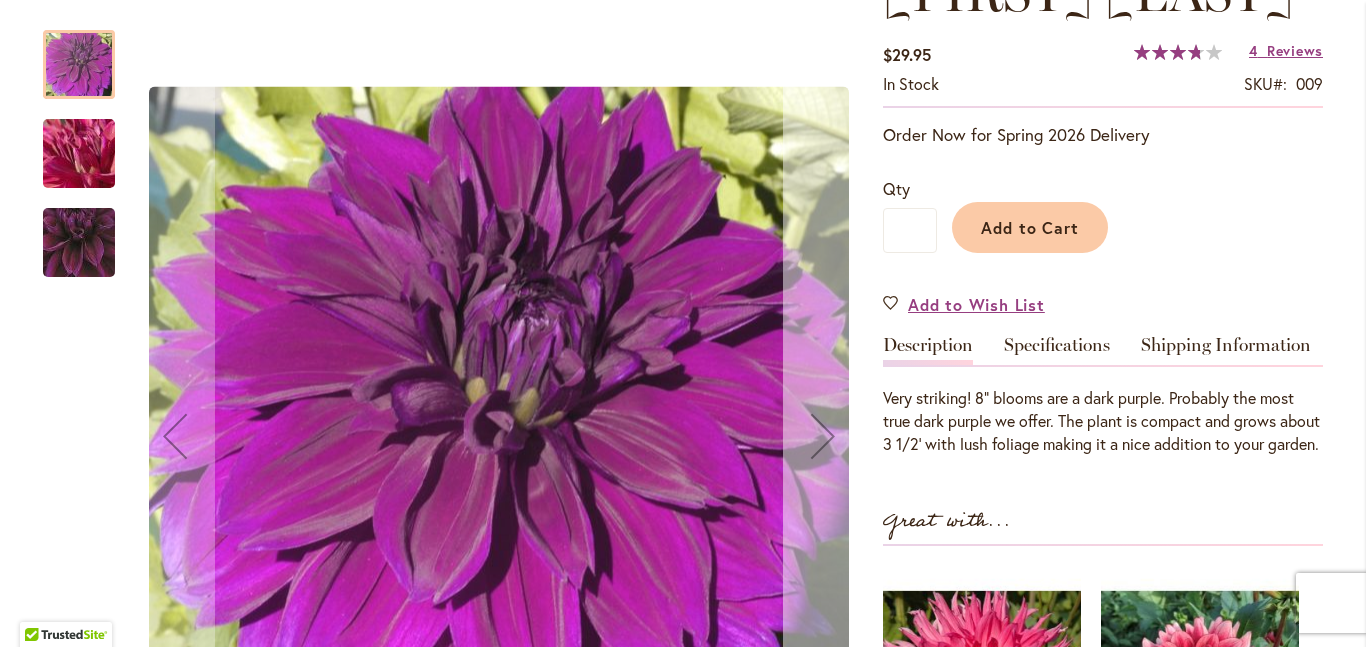 click at bounding box center (823, 436) 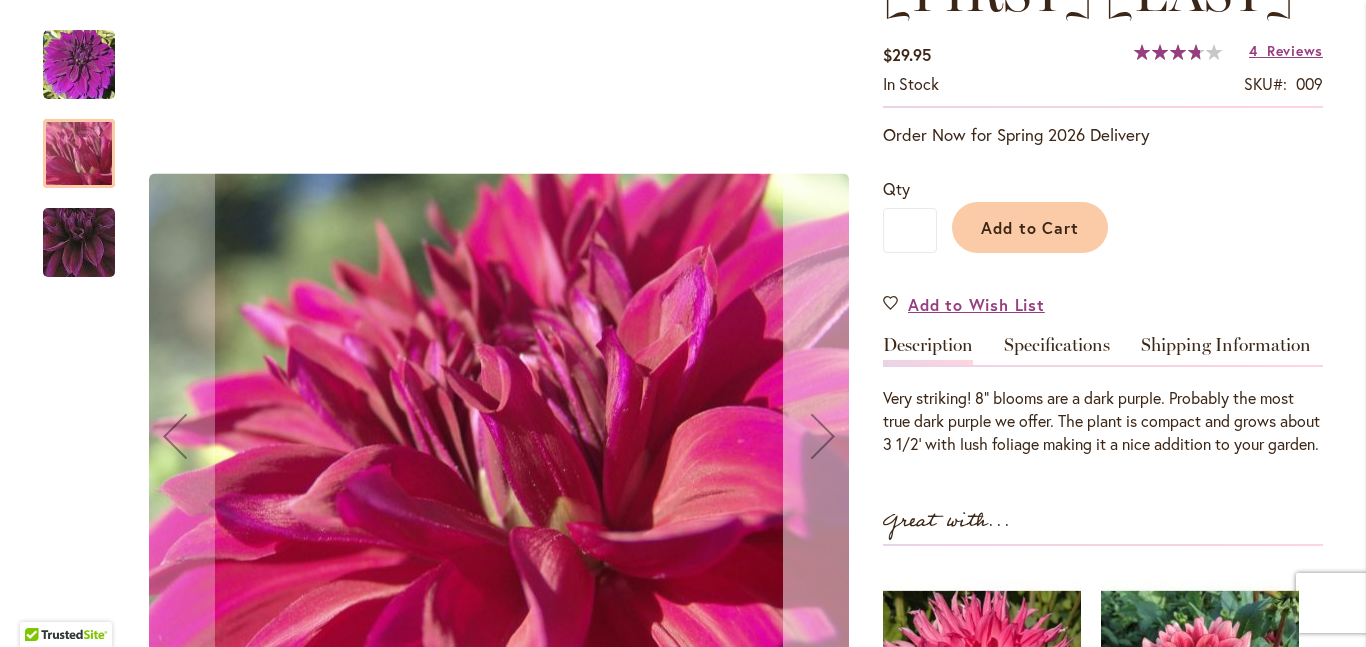 click at bounding box center [823, 436] 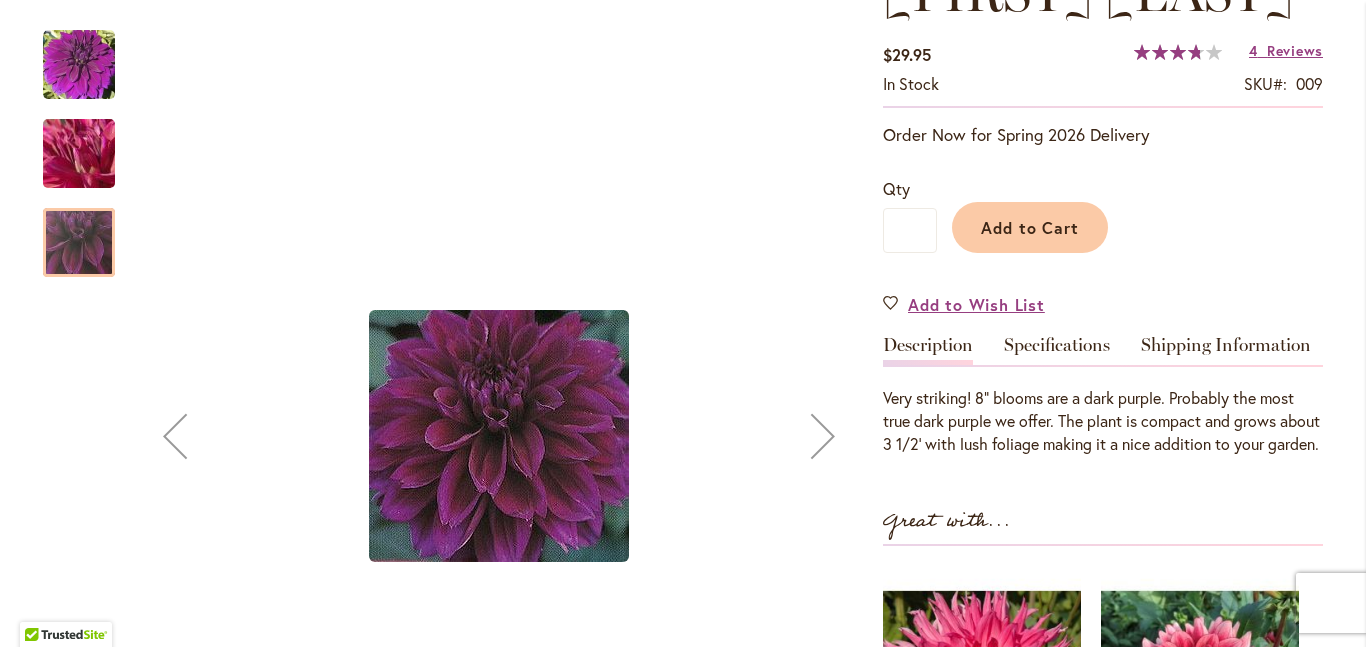click at bounding box center [175, 436] 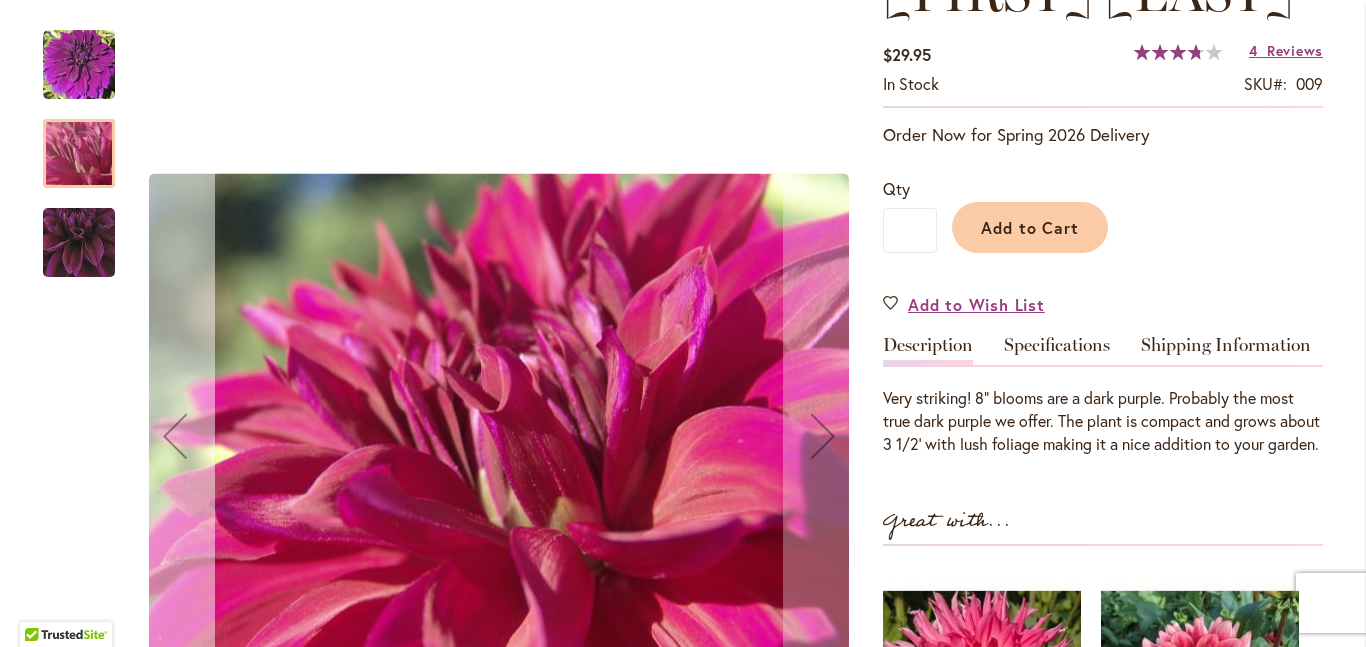 click at bounding box center (175, 436) 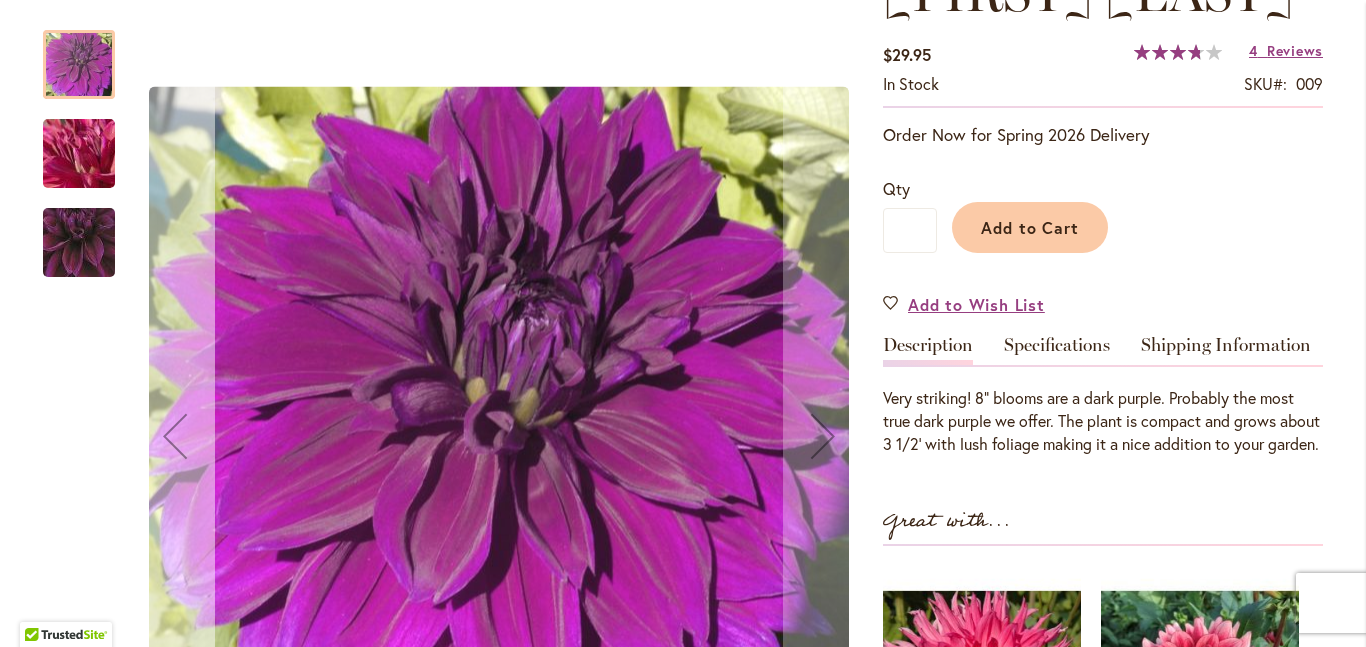 click at bounding box center [175, 436] 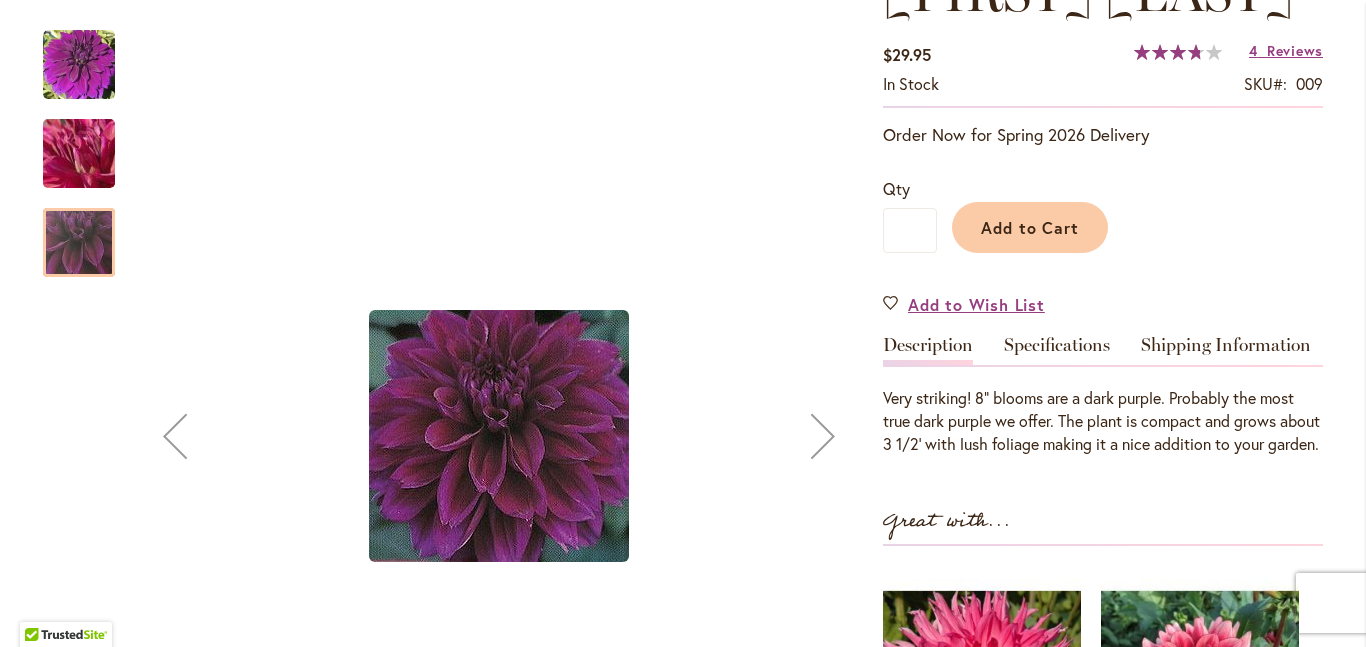 click at bounding box center (175, 436) 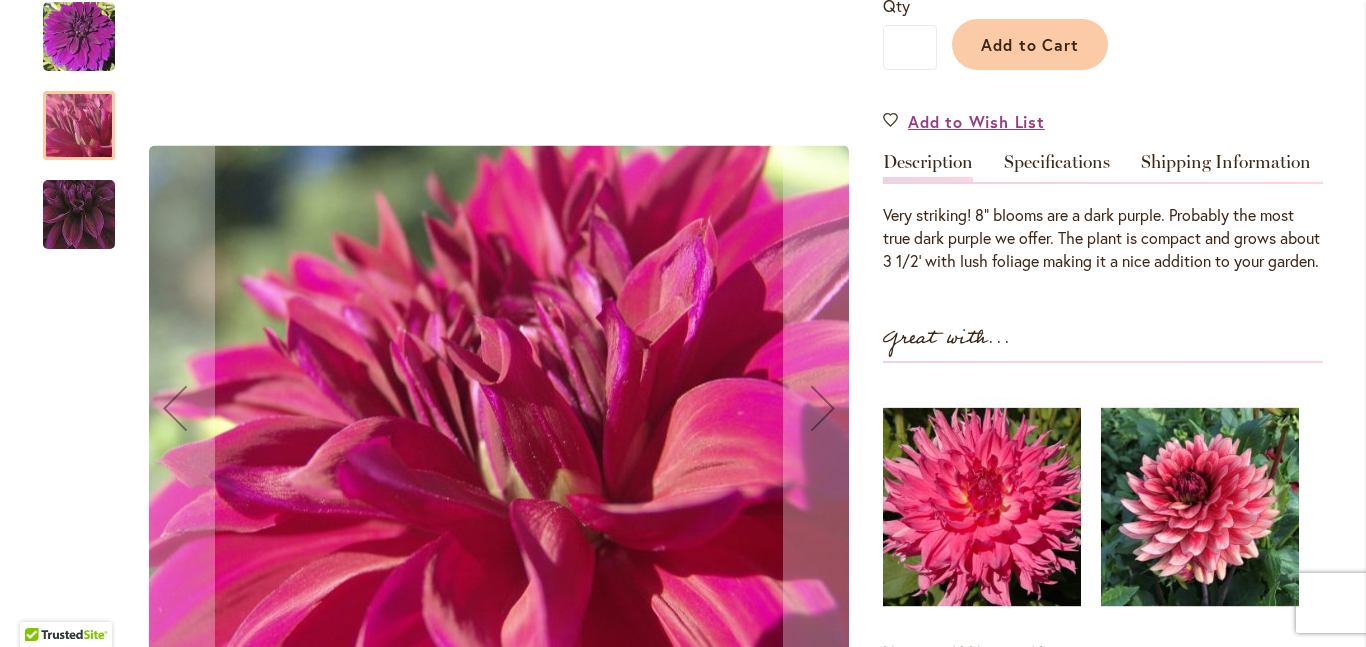 scroll, scrollTop: 674, scrollLeft: 0, axis: vertical 